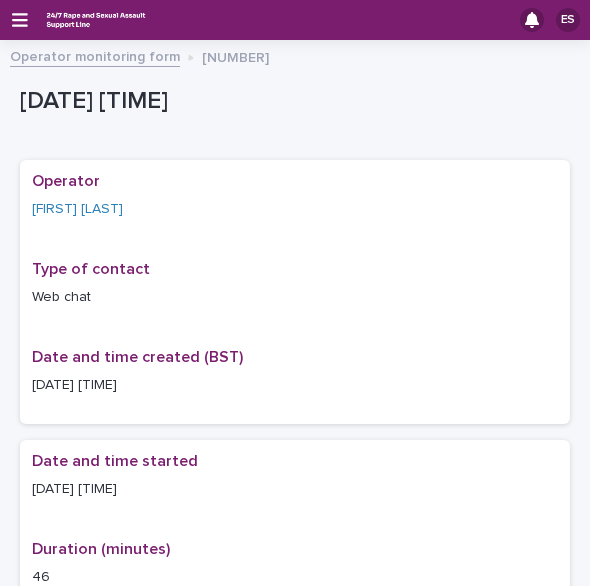 scroll, scrollTop: 0, scrollLeft: 0, axis: both 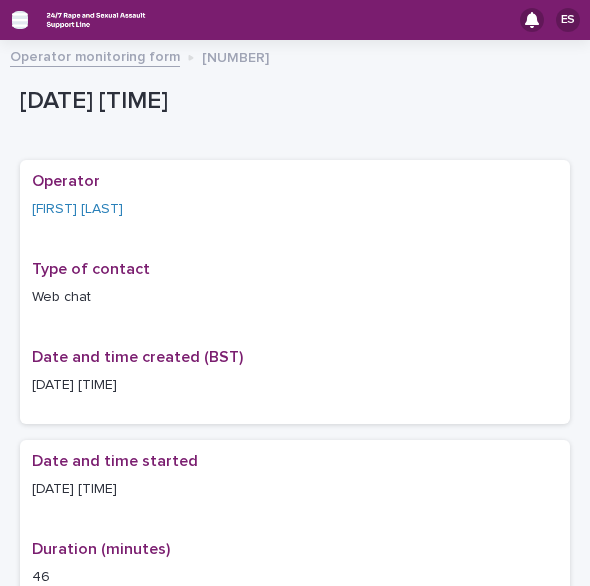 click 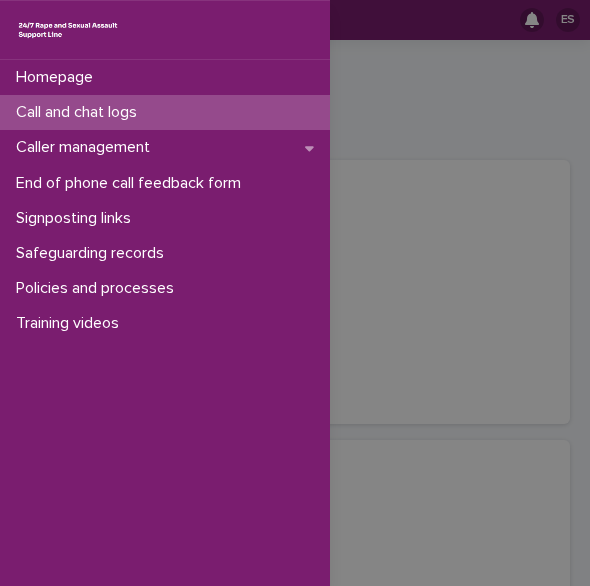 click on "Call and chat logs" at bounding box center [80, 112] 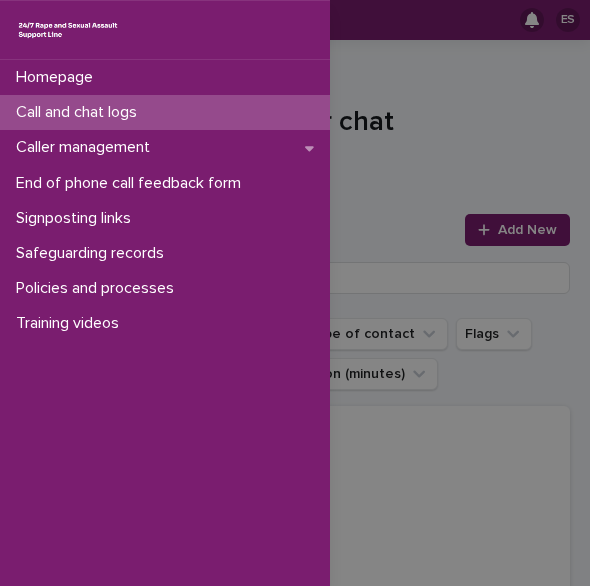 click on "Homepage Call and chat logs Caller management End of phone call feedback form Signposting links Safeguarding records Policies and processes Training videos" at bounding box center [295, 293] 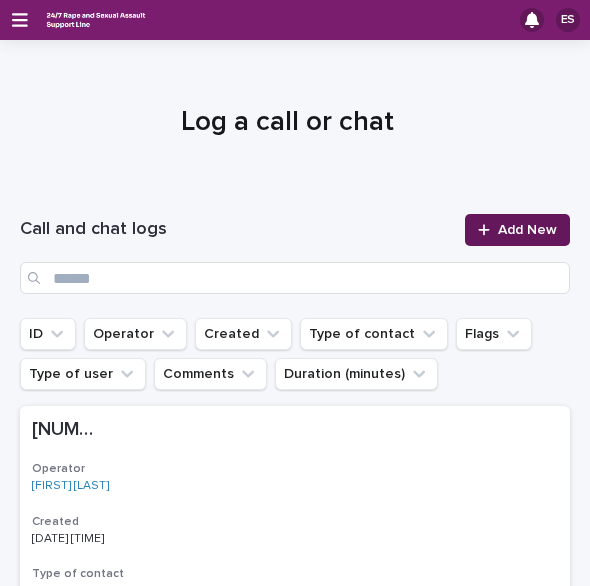 click at bounding box center (488, 230) 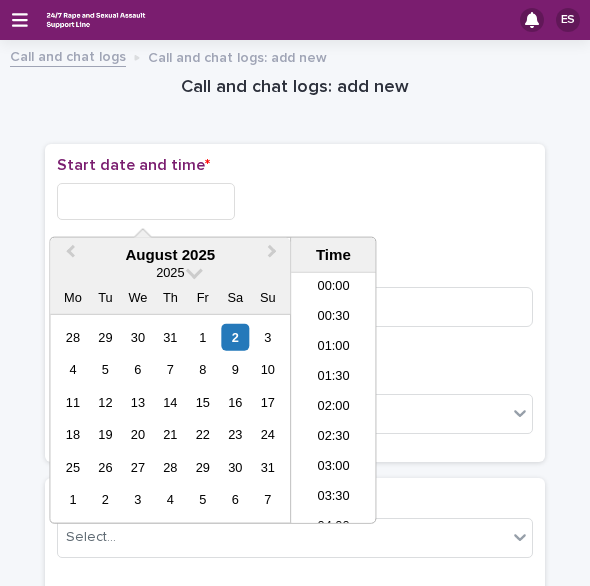 click at bounding box center (146, 201) 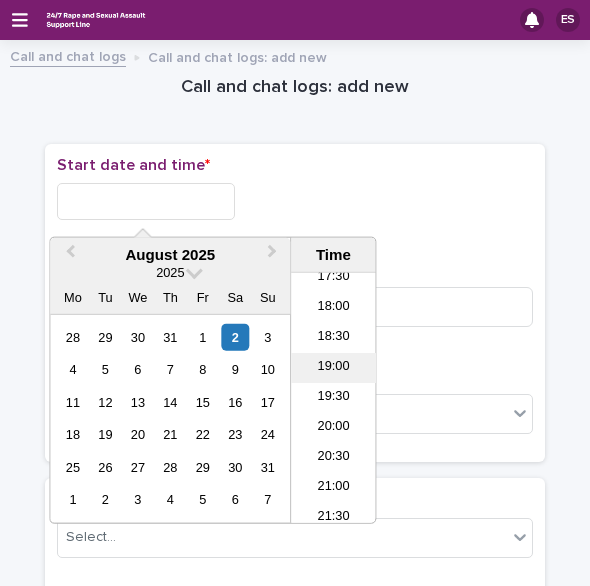 click on "19:00" at bounding box center [333, 368] 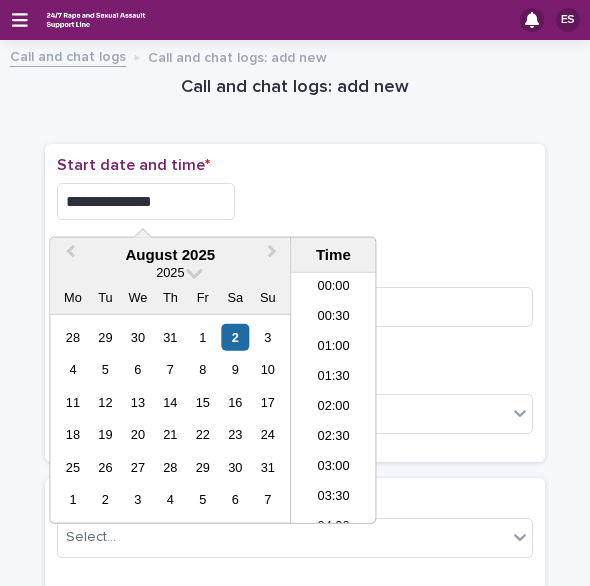 click on "**********" at bounding box center (146, 201) 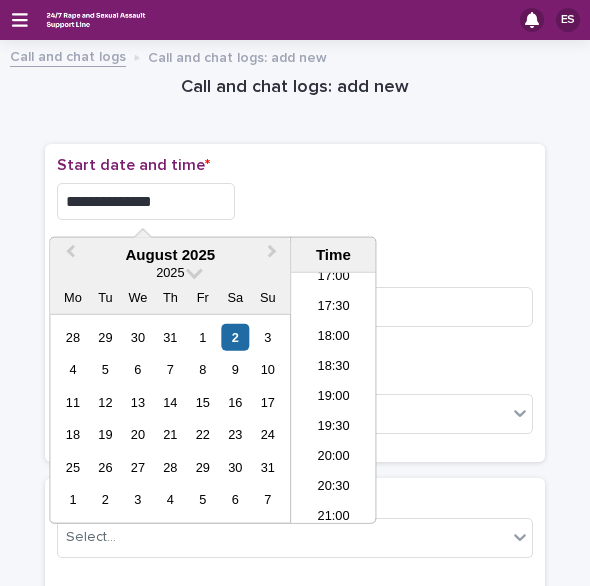 type on "**********" 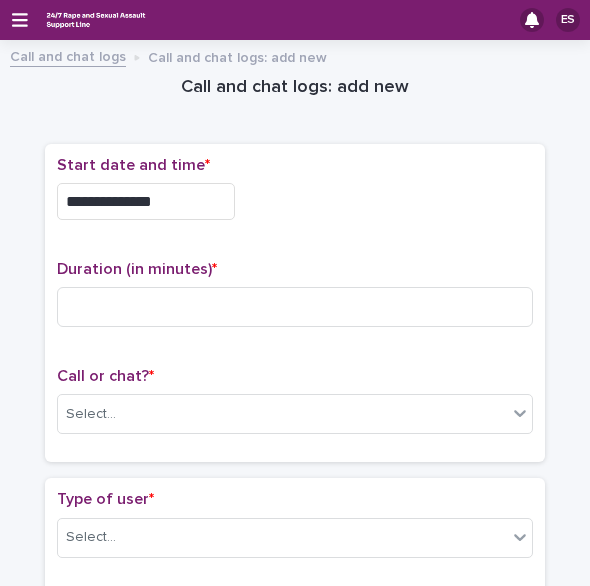 click on "**********" at bounding box center [295, 201] 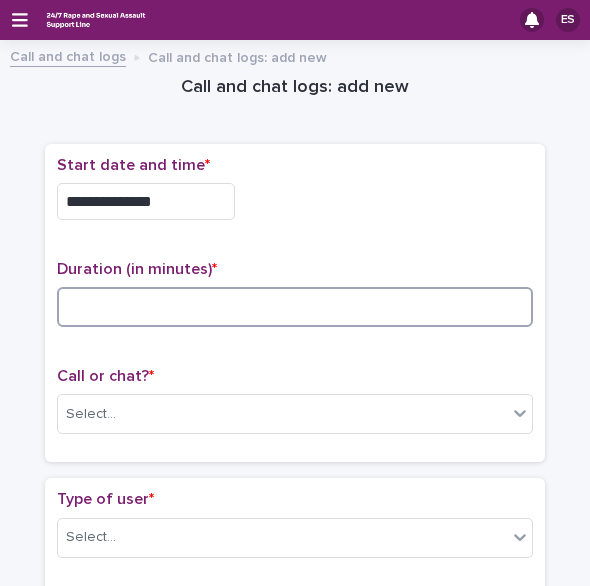 click at bounding box center [295, 307] 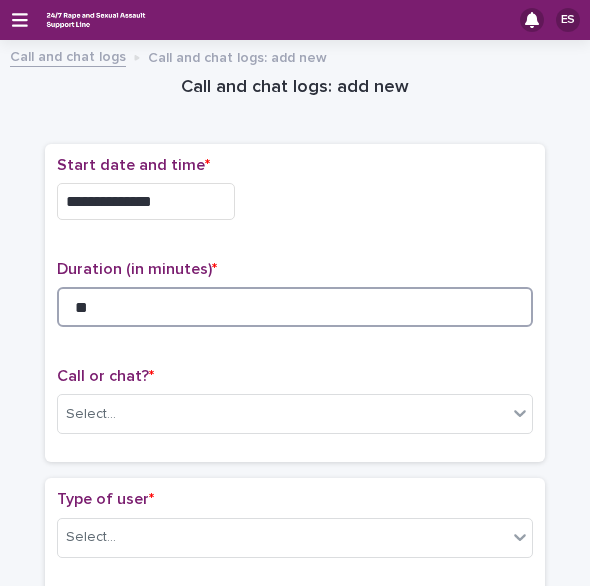 scroll, scrollTop: 128, scrollLeft: 0, axis: vertical 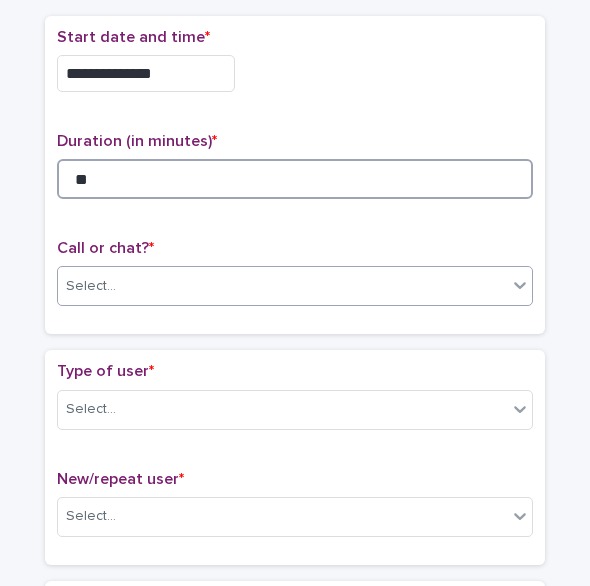 type on "**" 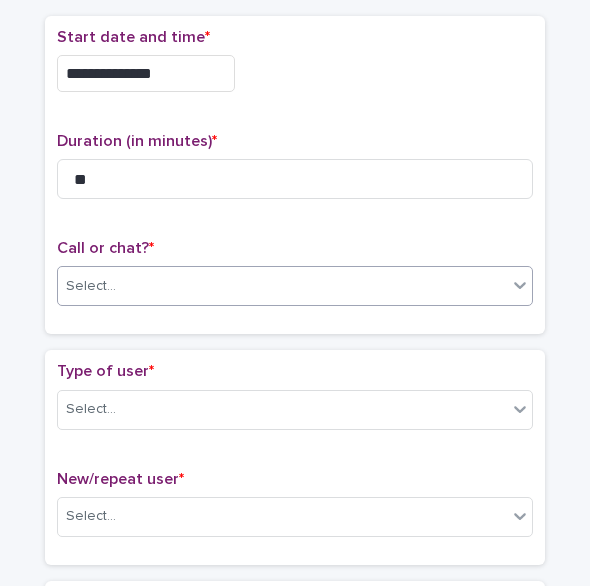 click on "Select..." at bounding box center (91, 286) 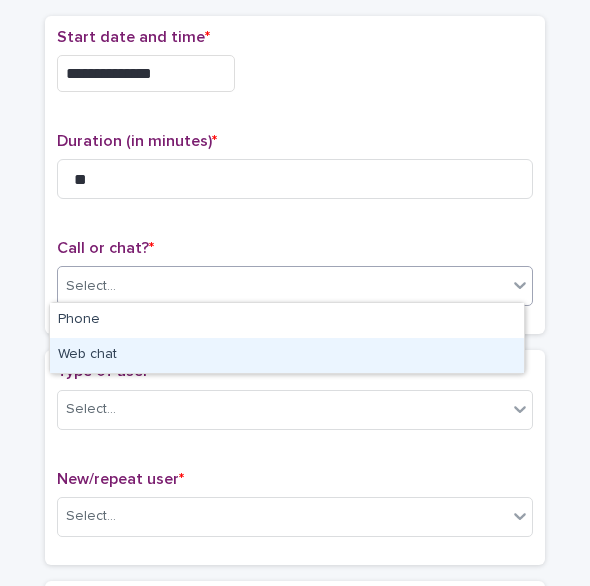 click on "Web chat" at bounding box center (287, 355) 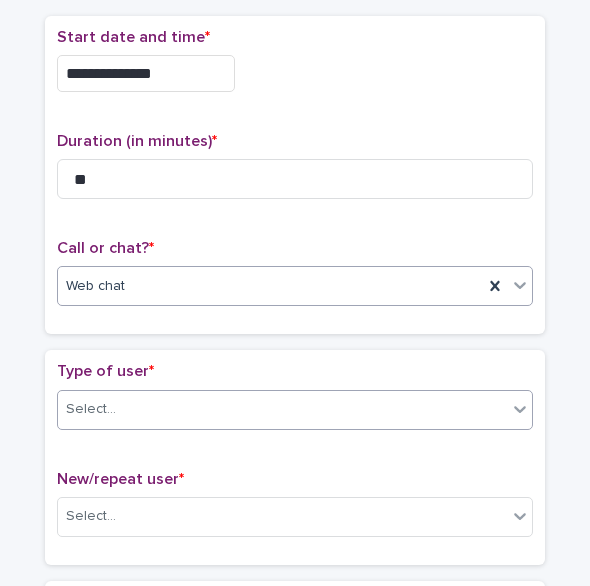 click on "Select..." at bounding box center (91, 409) 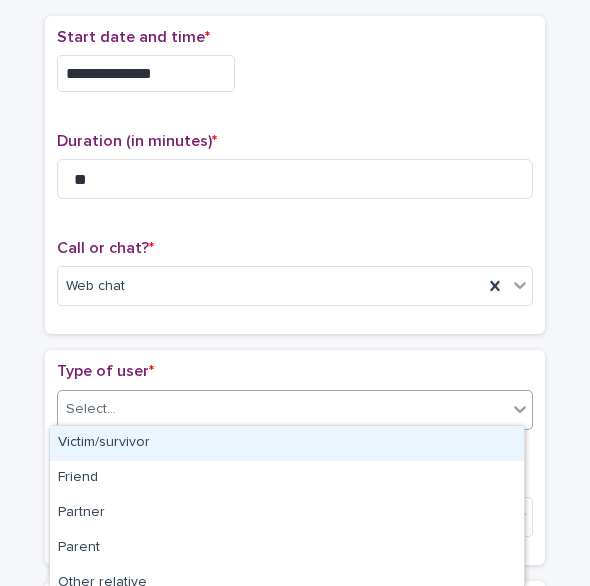 click on "Victim/survivor" at bounding box center (287, 443) 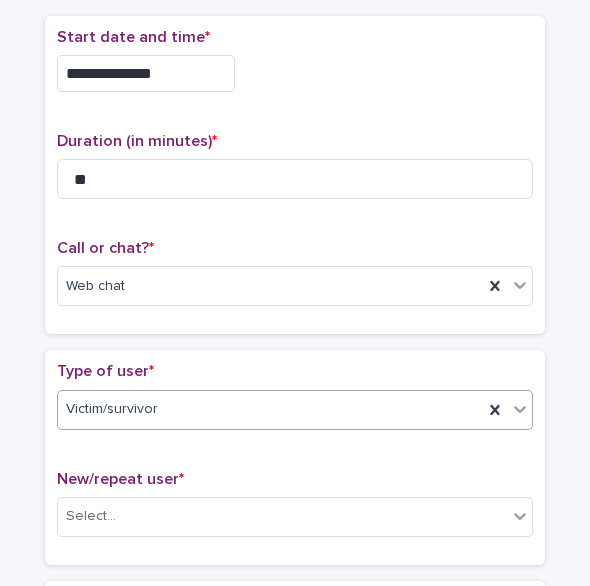 scroll, scrollTop: 339, scrollLeft: 0, axis: vertical 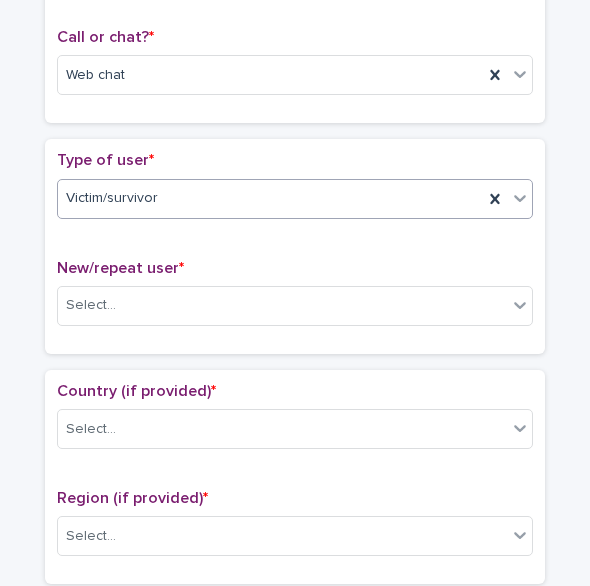 click on "New/repeat user * Select..." at bounding box center [295, 300] 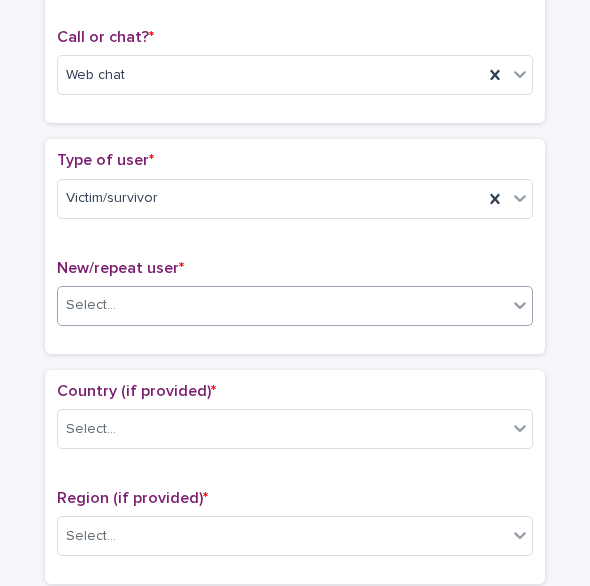 click on "Select..." at bounding box center (282, 305) 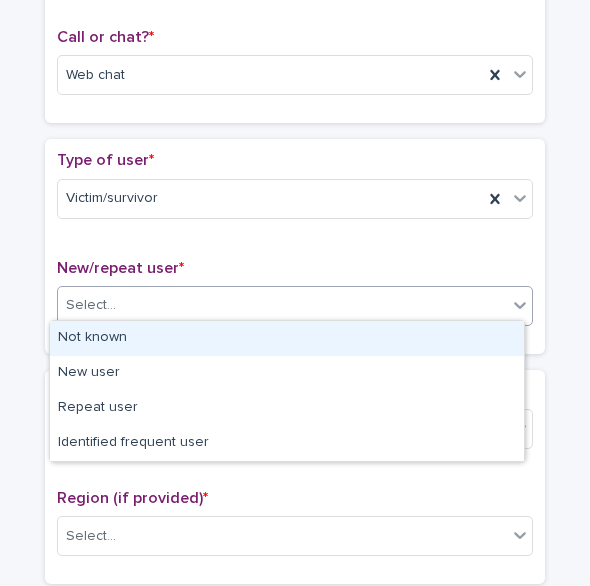 click on "Not known" at bounding box center [287, 338] 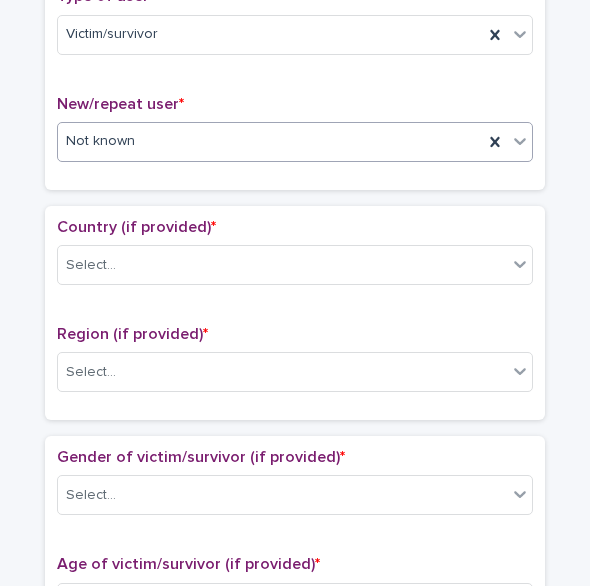 scroll, scrollTop: 510, scrollLeft: 0, axis: vertical 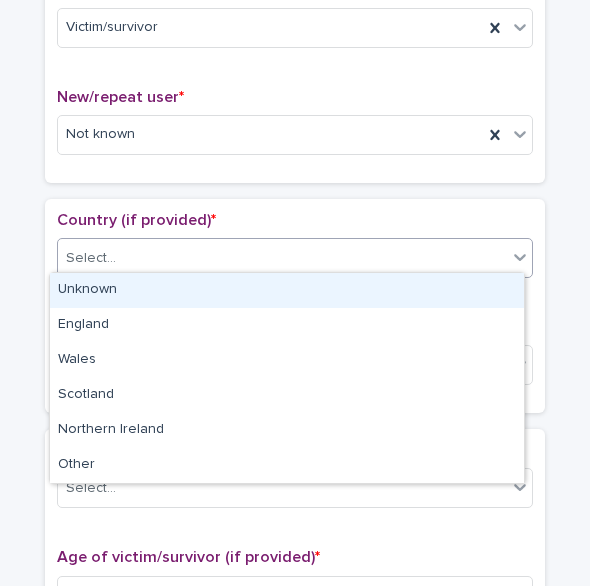 click on "Select..." at bounding box center [91, 258] 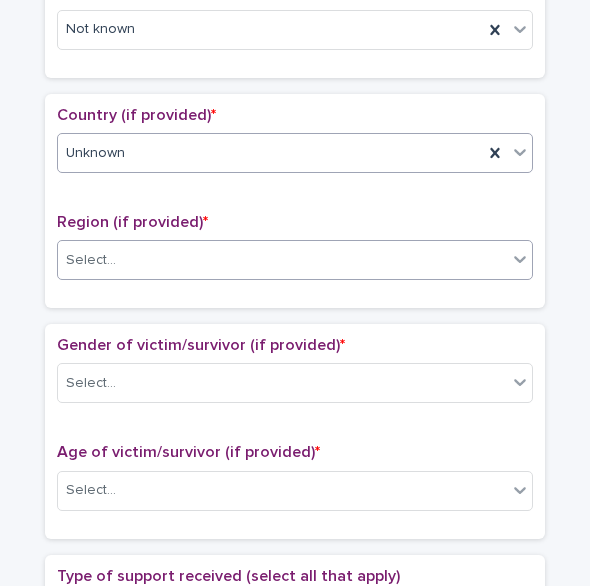 scroll, scrollTop: 616, scrollLeft: 0, axis: vertical 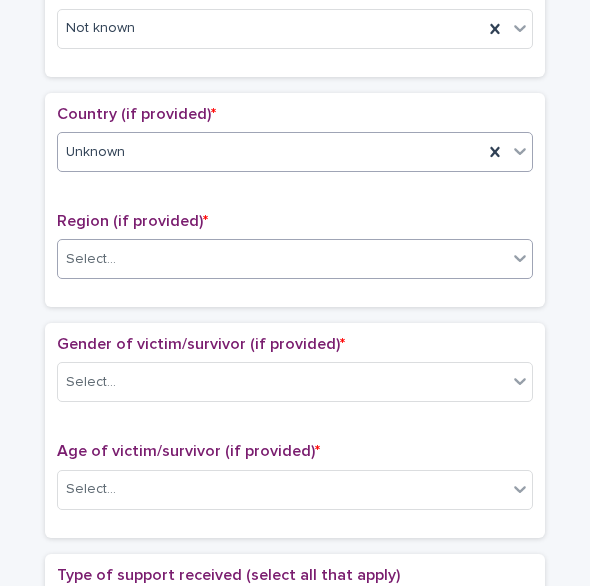 click on "Select..." at bounding box center [282, 259] 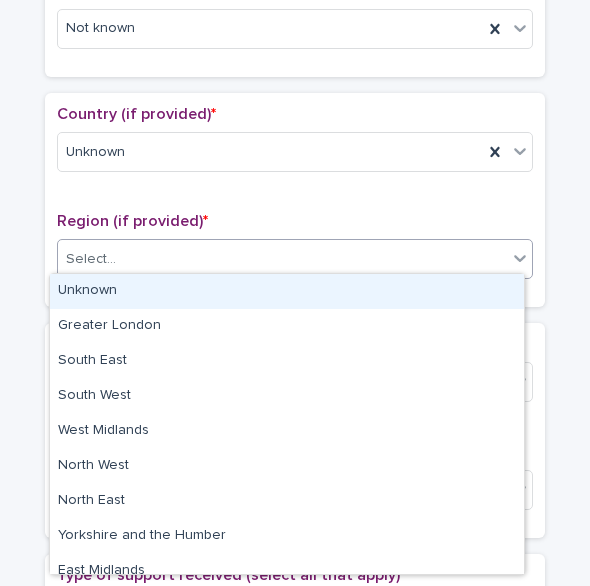 click on "Unknown" at bounding box center (287, 291) 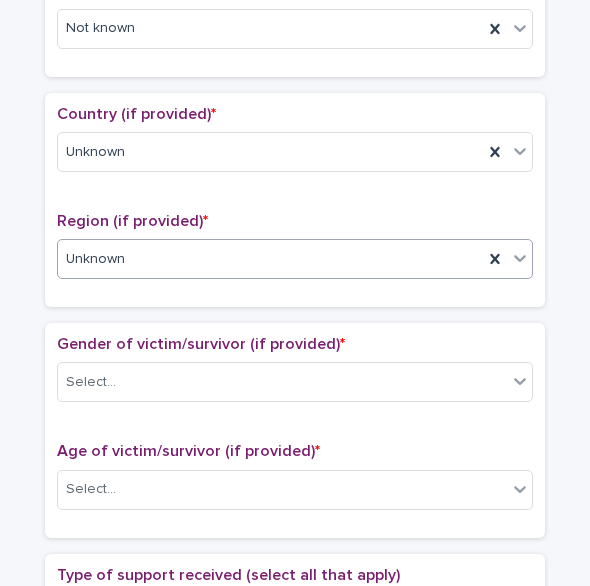 scroll, scrollTop: 782, scrollLeft: 0, axis: vertical 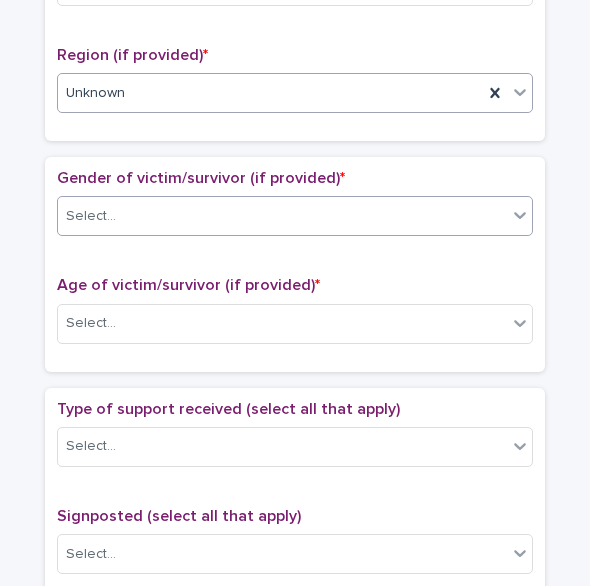 click on "Select..." at bounding box center [91, 216] 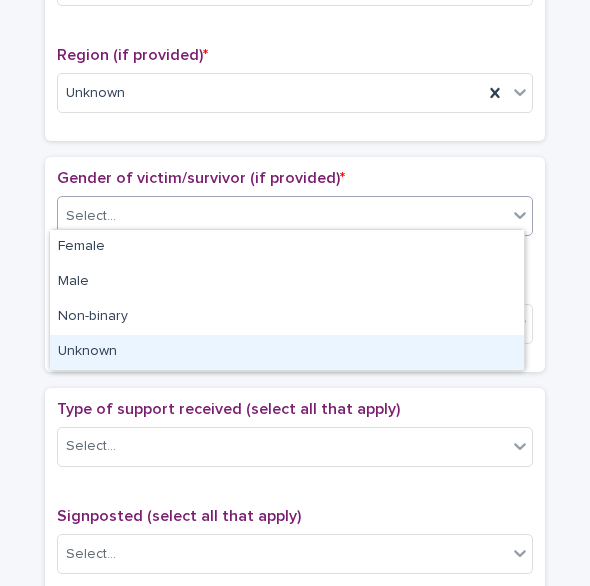 click on "Unknown" at bounding box center (287, 352) 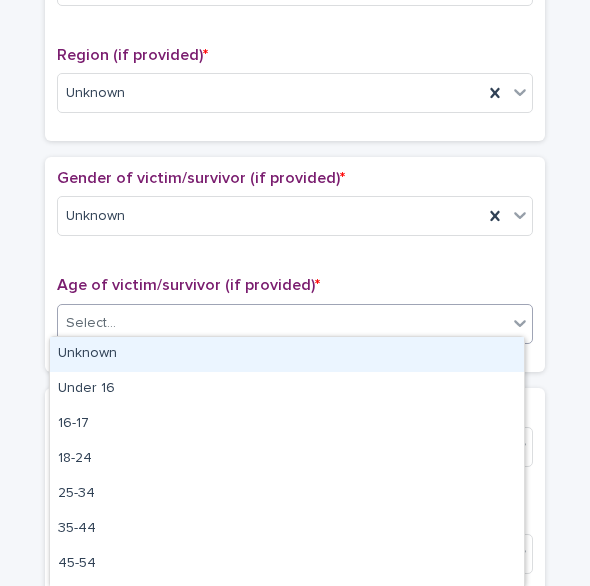 click on "Select..." at bounding box center [282, 323] 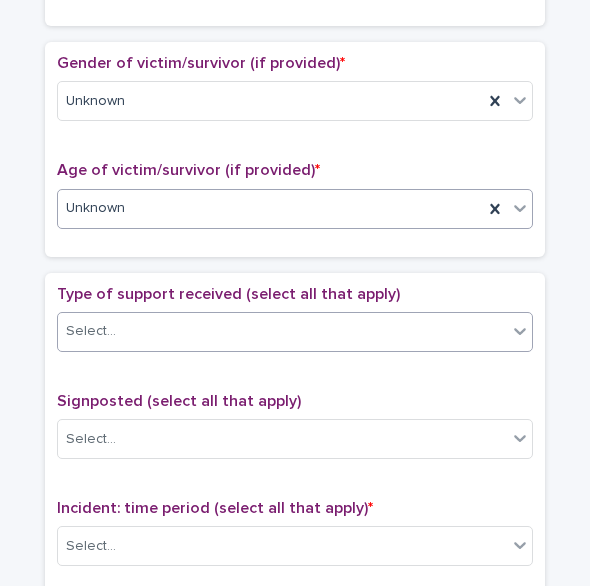 scroll, scrollTop: 898, scrollLeft: 0, axis: vertical 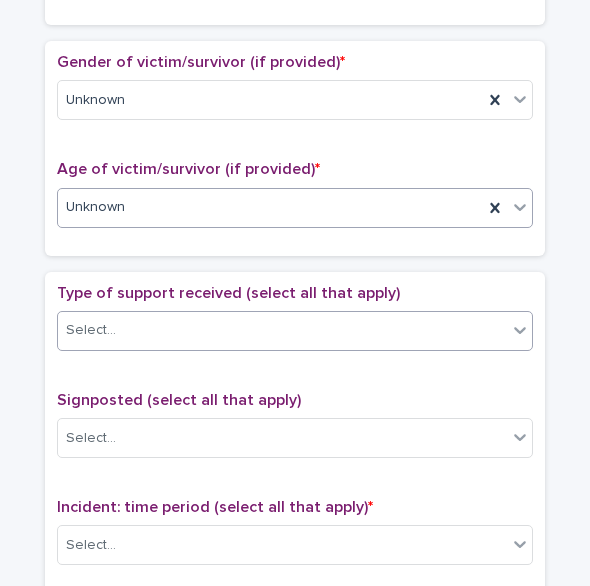 click on "Select..." at bounding box center [282, 330] 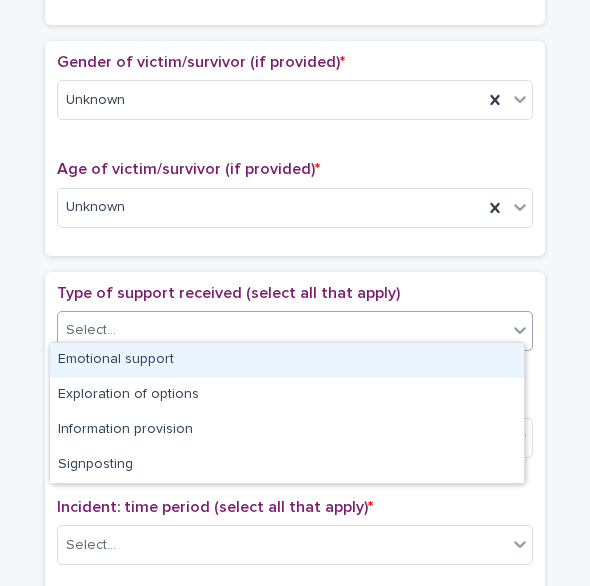 click on "Emotional support" at bounding box center (287, 360) 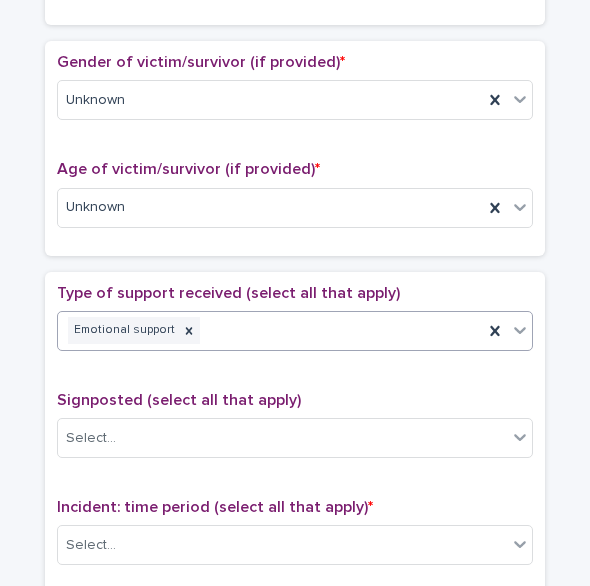scroll, scrollTop: 1190, scrollLeft: 0, axis: vertical 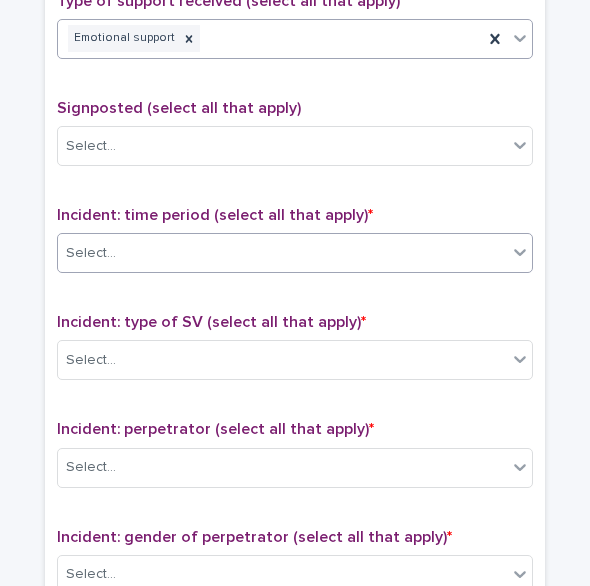 click on "Select..." at bounding box center (282, 253) 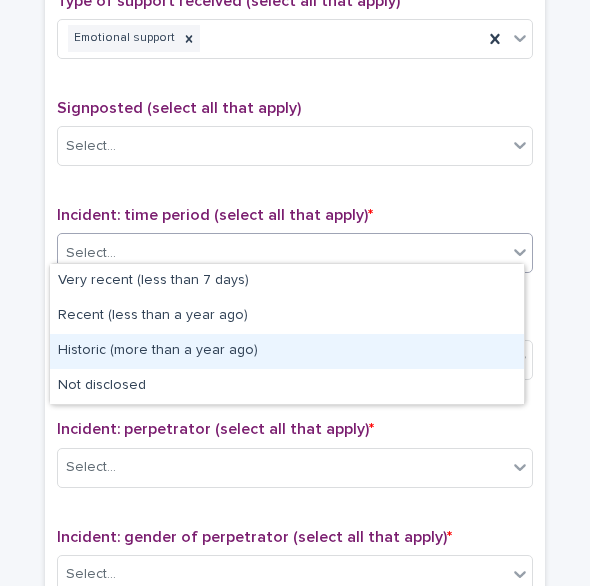 click on "Historic (more than a year ago)" at bounding box center [287, 351] 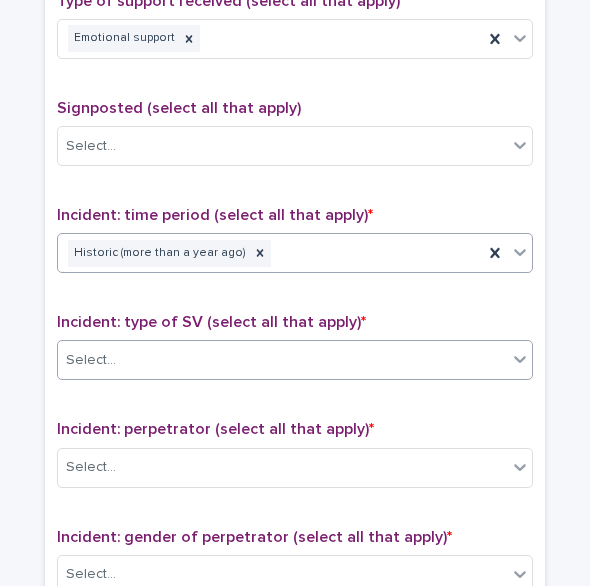click on "Select..." at bounding box center [282, 360] 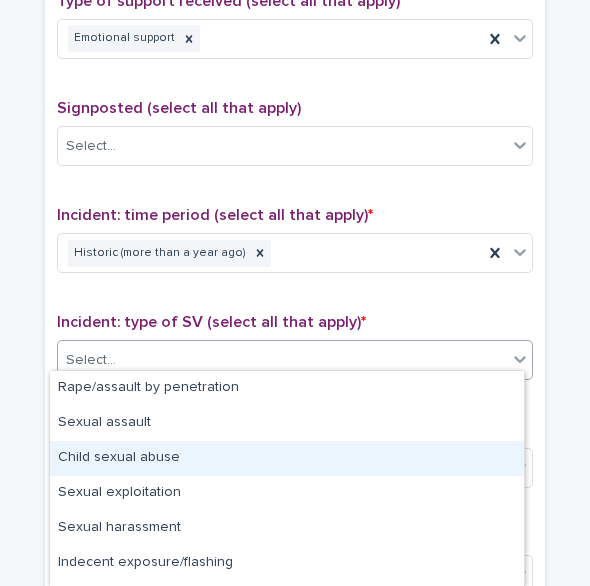 click on "Child sexual abuse" at bounding box center (287, 458) 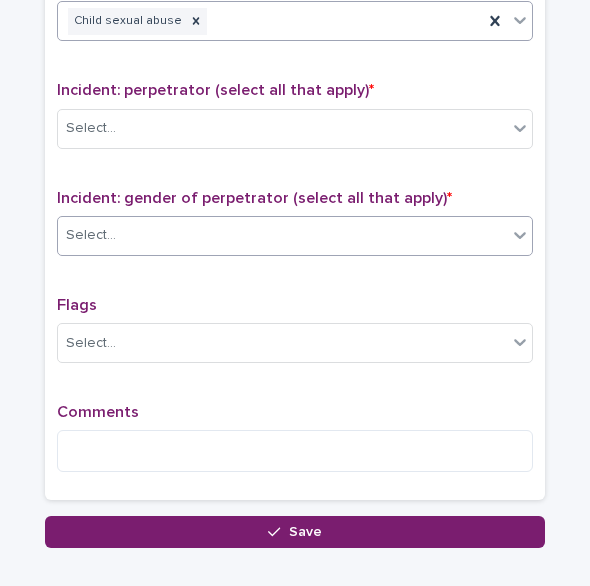 scroll, scrollTop: 1540, scrollLeft: 0, axis: vertical 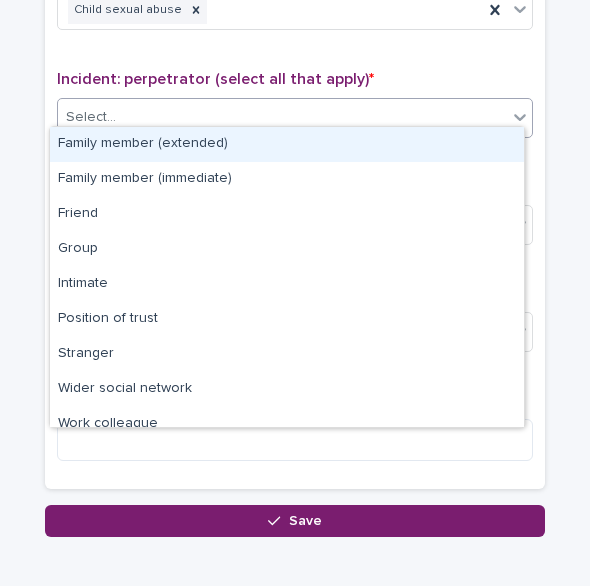 click on "Select..." at bounding box center [91, 117] 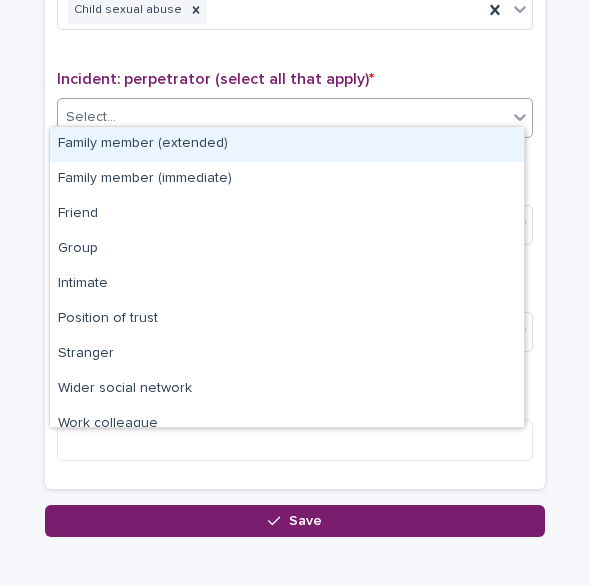 click on "Family member (extended)" at bounding box center [287, 144] 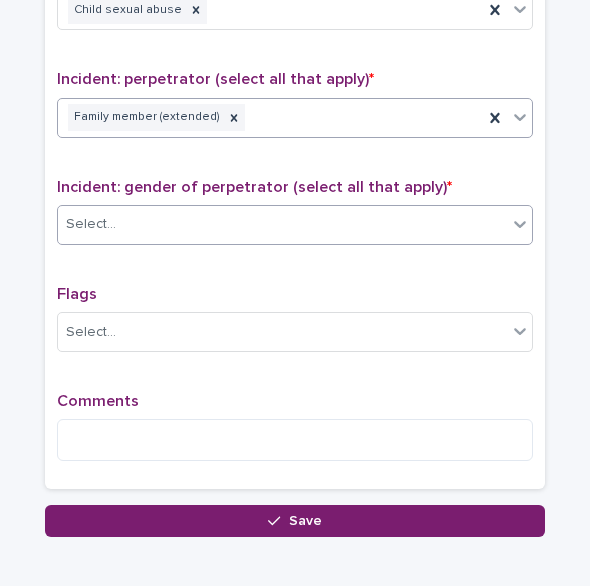 click on "Select..." at bounding box center (91, 224) 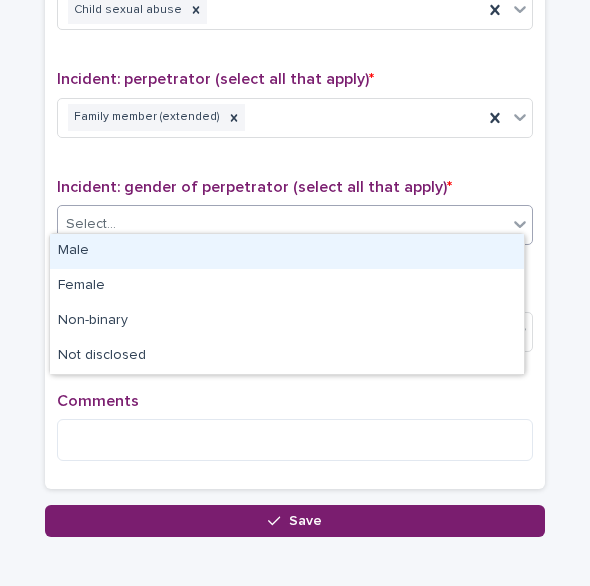 click on "Male" at bounding box center [287, 251] 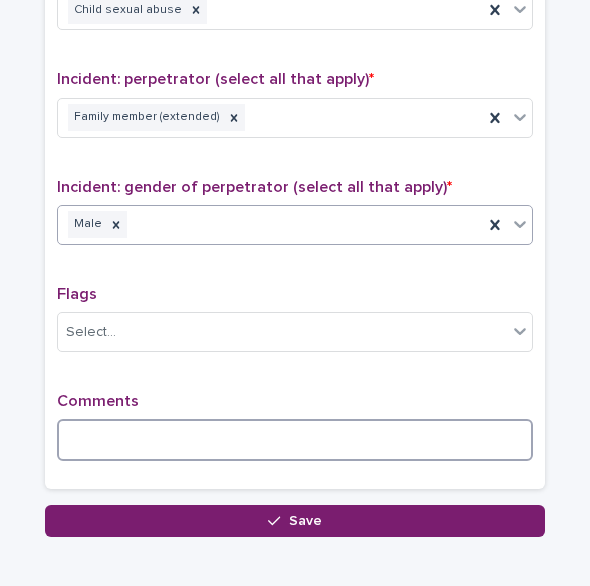 click at bounding box center [295, 440] 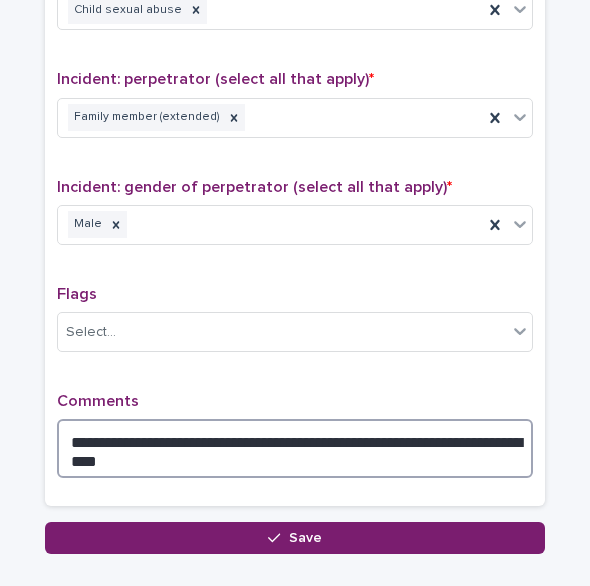 click on "**********" at bounding box center (295, 448) 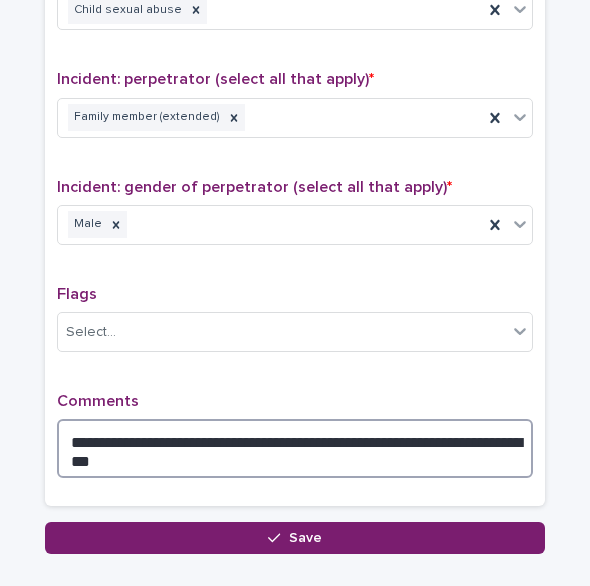 click on "**********" at bounding box center [295, 448] 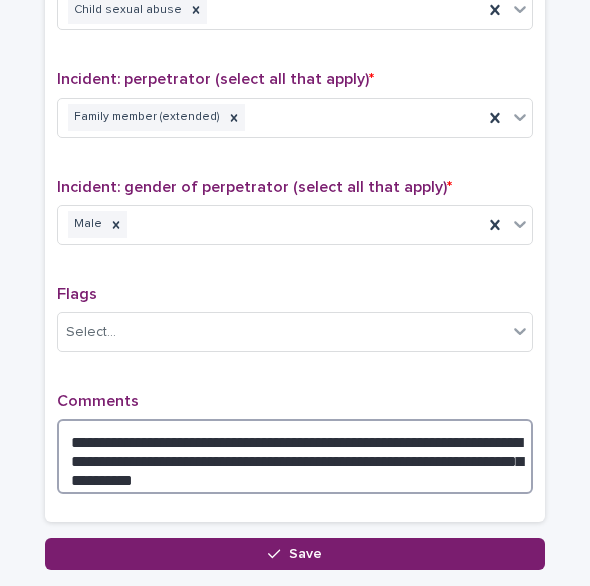 scroll, scrollTop: 1634, scrollLeft: 0, axis: vertical 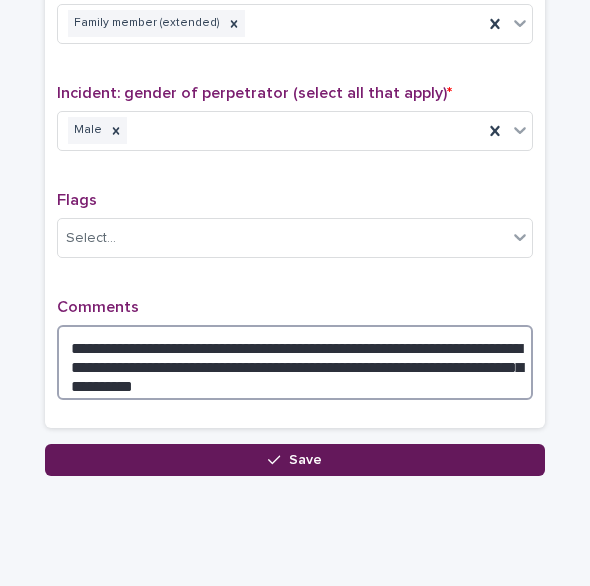 type on "**********" 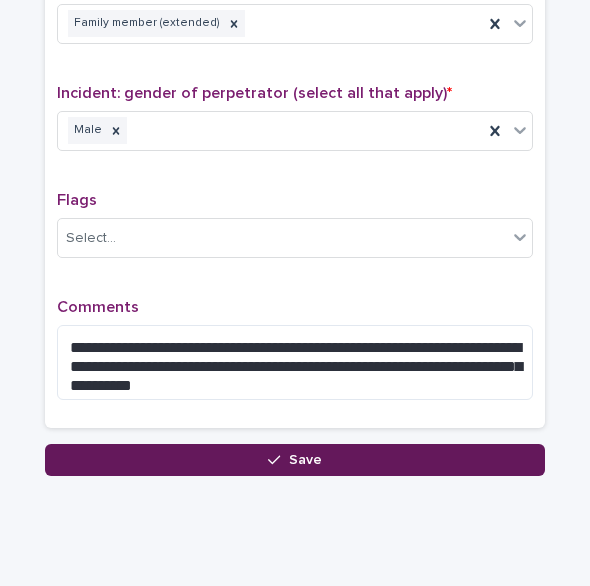 click on "Save" at bounding box center (295, 460) 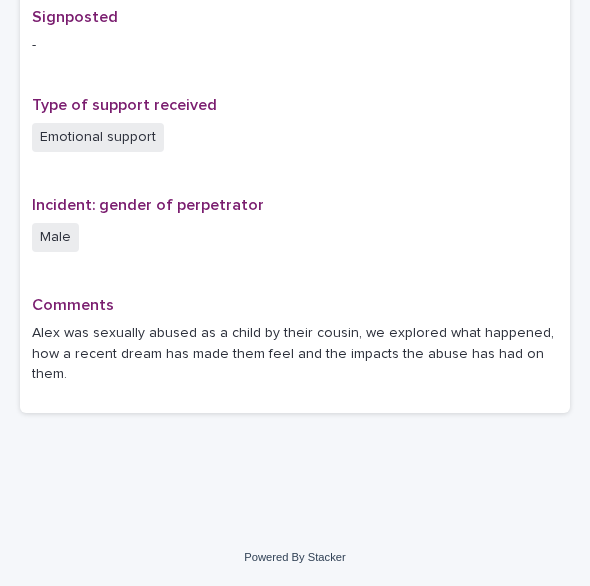 scroll, scrollTop: 0, scrollLeft: 0, axis: both 